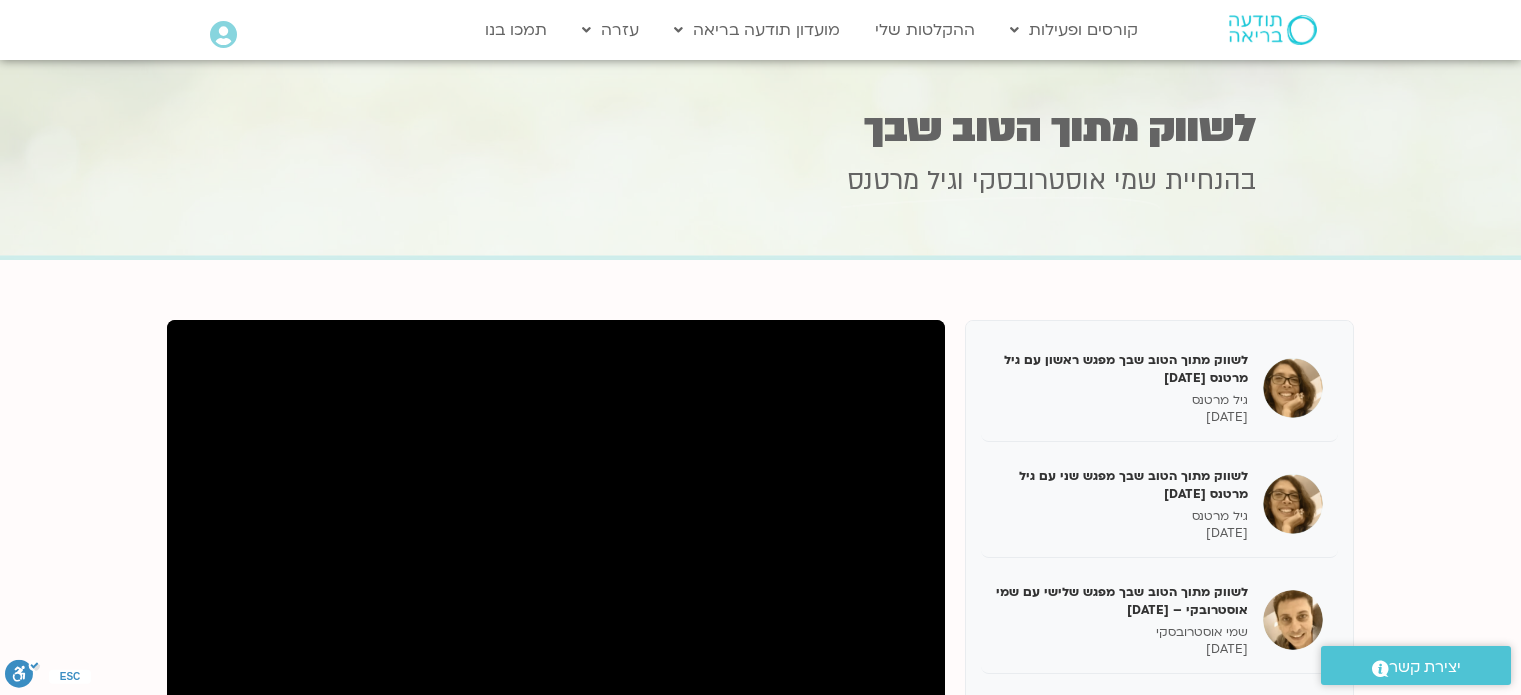 scroll, scrollTop: 300, scrollLeft: 0, axis: vertical 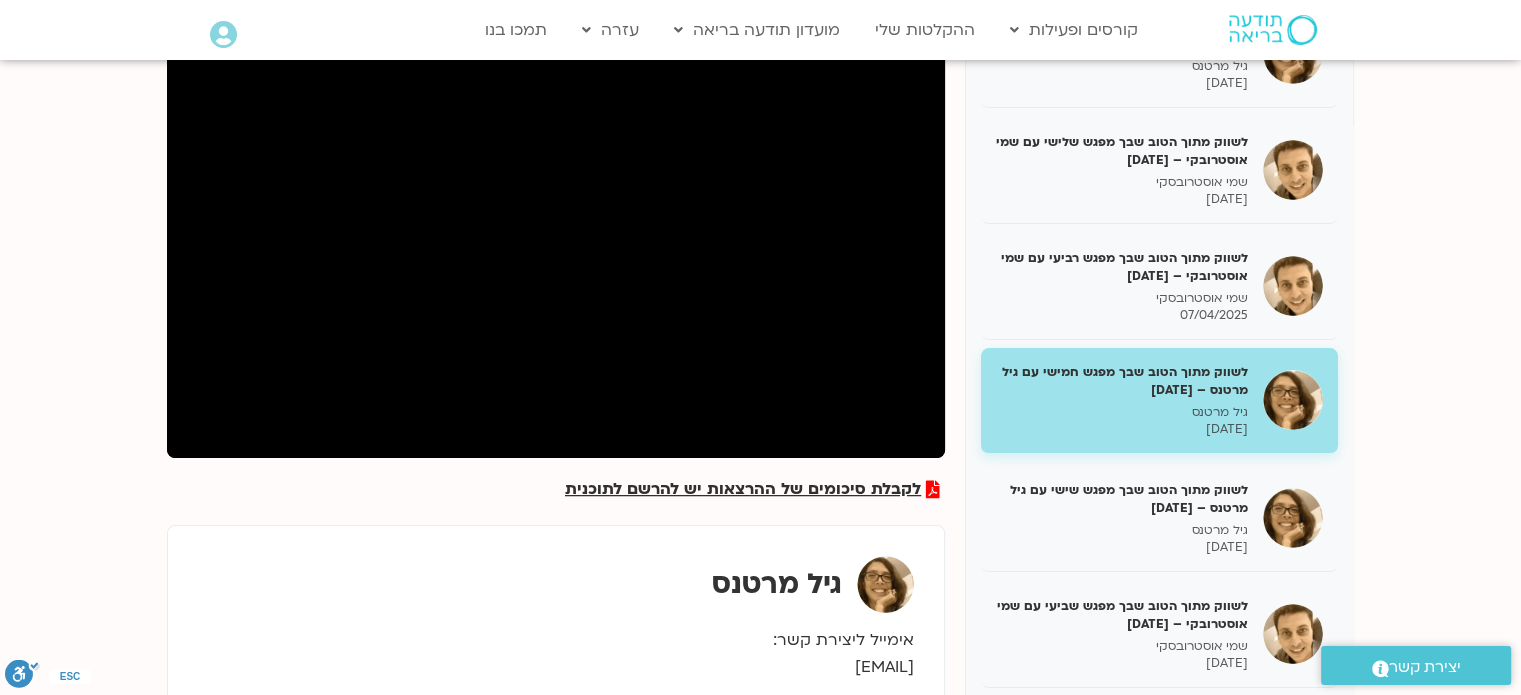 click on "לשווק מתוך הטוב שבך מפגש חמישי עם גיל מרטנס – [DATE]
גיל מרטנס
[DATE]" at bounding box center [1159, 401] 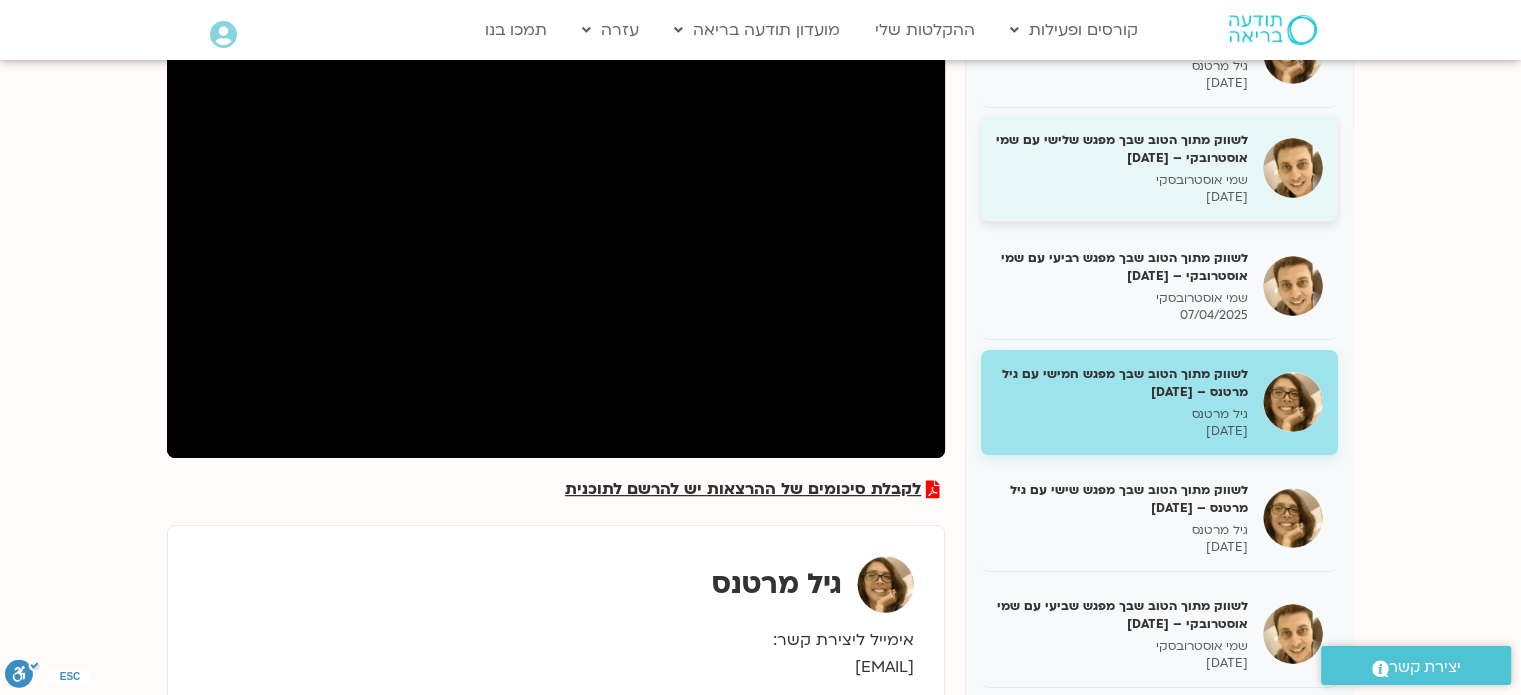 scroll, scrollTop: 45, scrollLeft: 0, axis: vertical 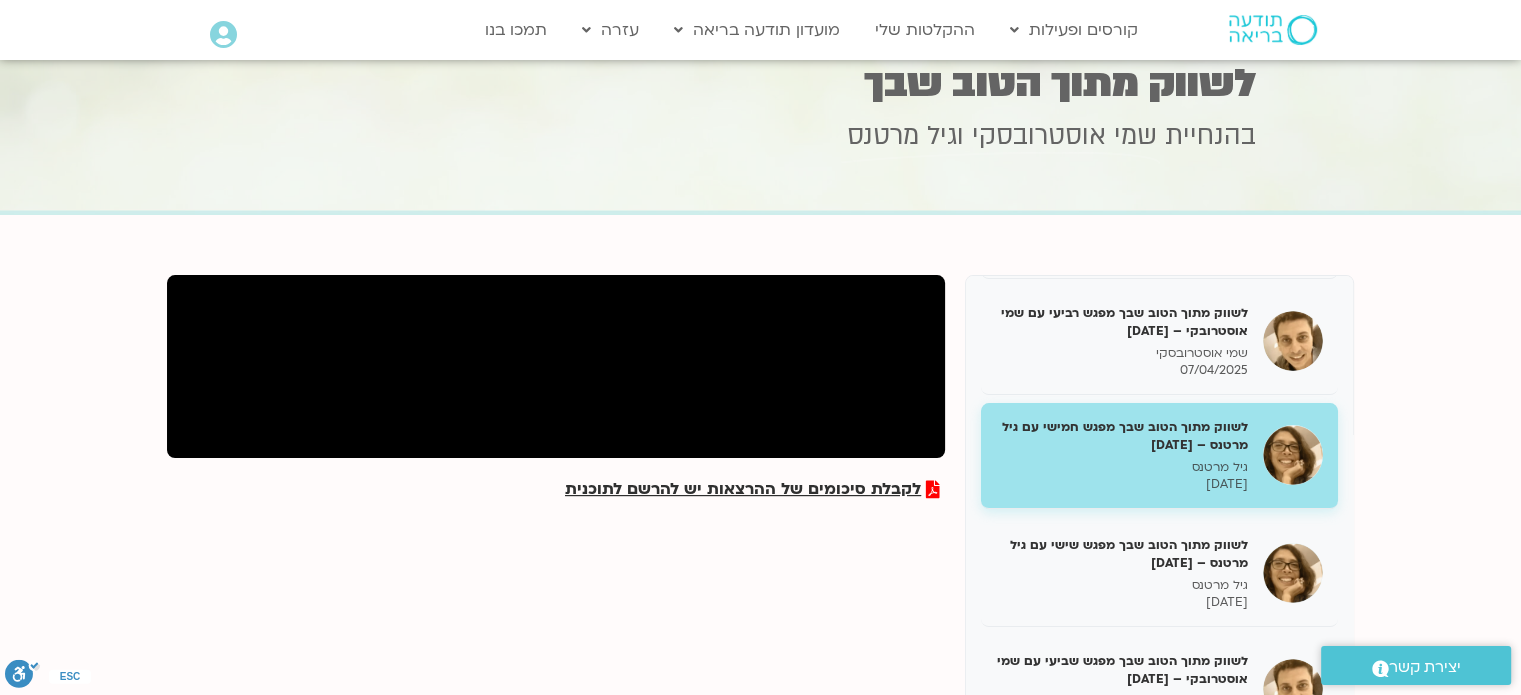 click on "לשווק מתוך הטוב שבך מפגש חמישי עם גיל מרטנס – [DATE]" at bounding box center (1122, 436) 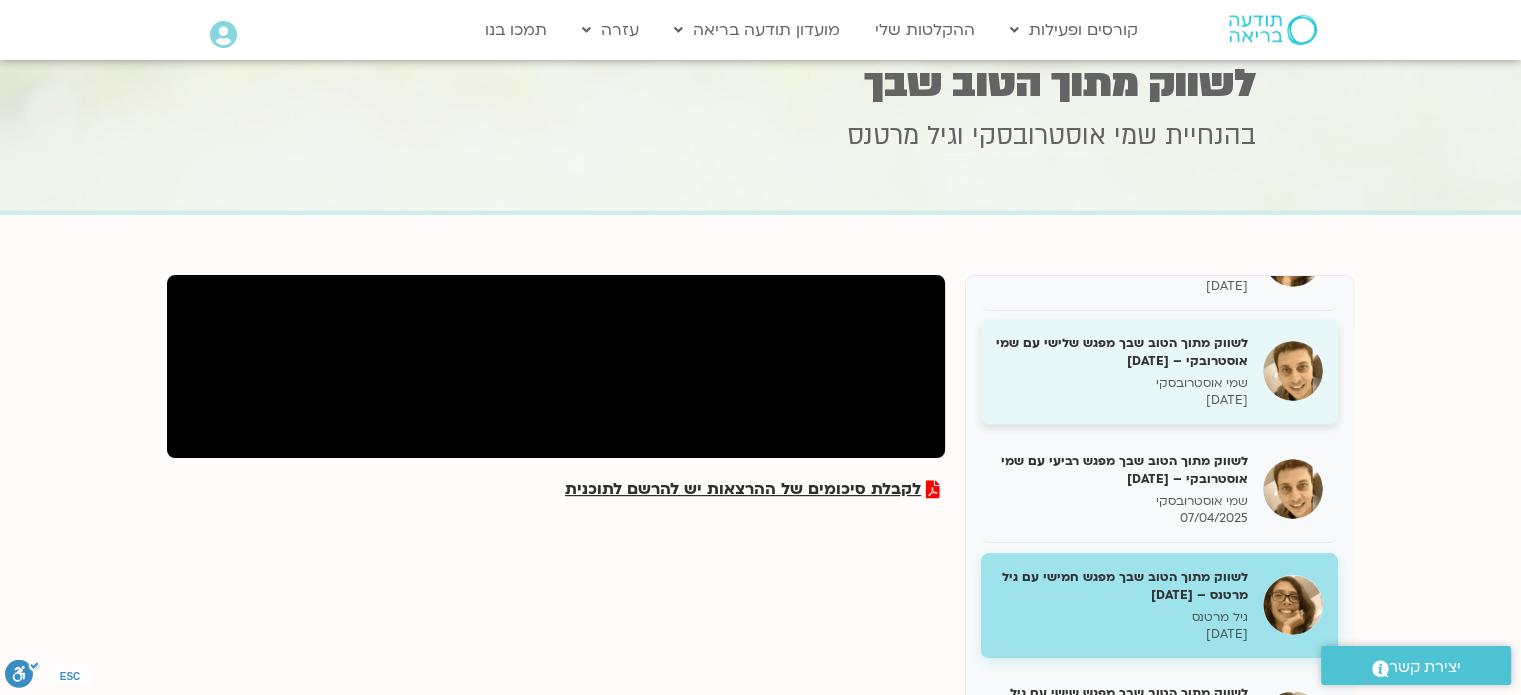 scroll, scrollTop: 0, scrollLeft: 0, axis: both 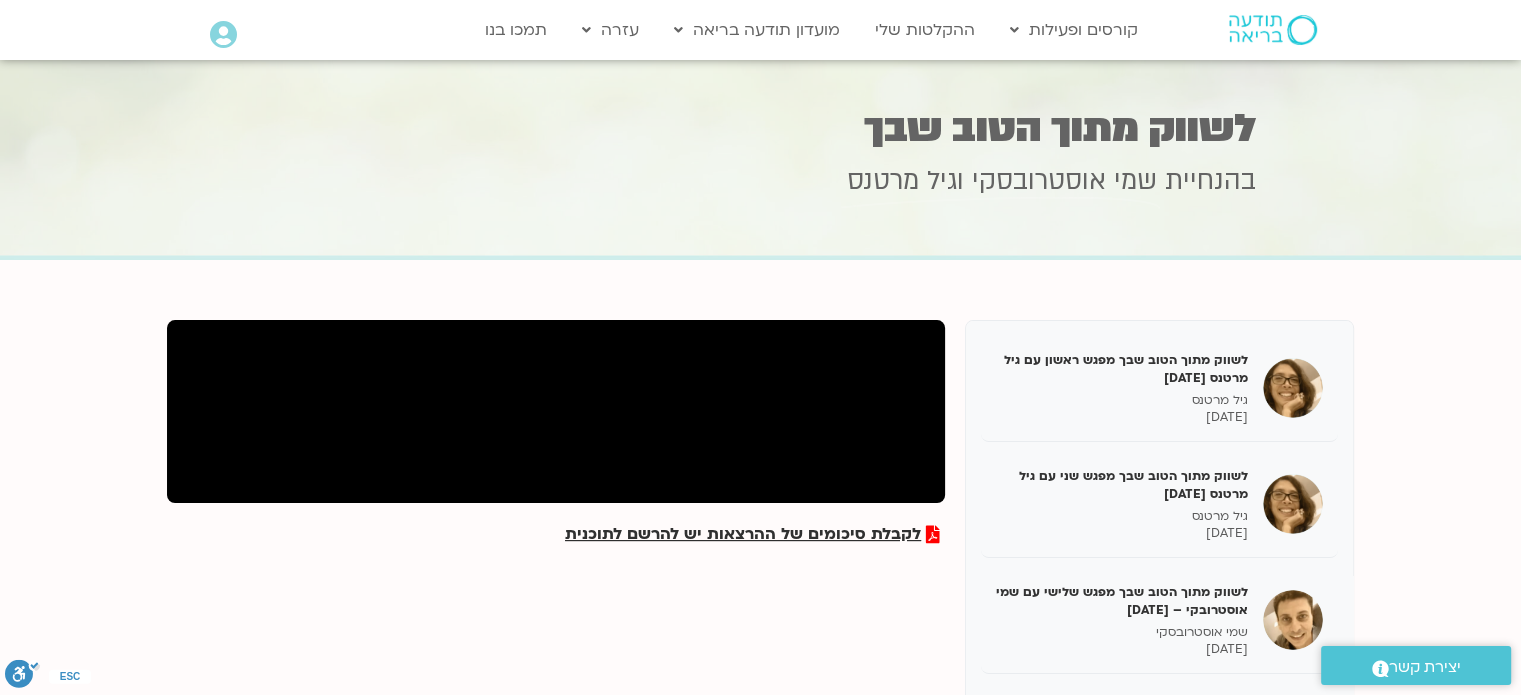 drag, startPoint x: 1520, startPoint y: 199, endPoint x: 1506, endPoint y: 139, distance: 61.611687 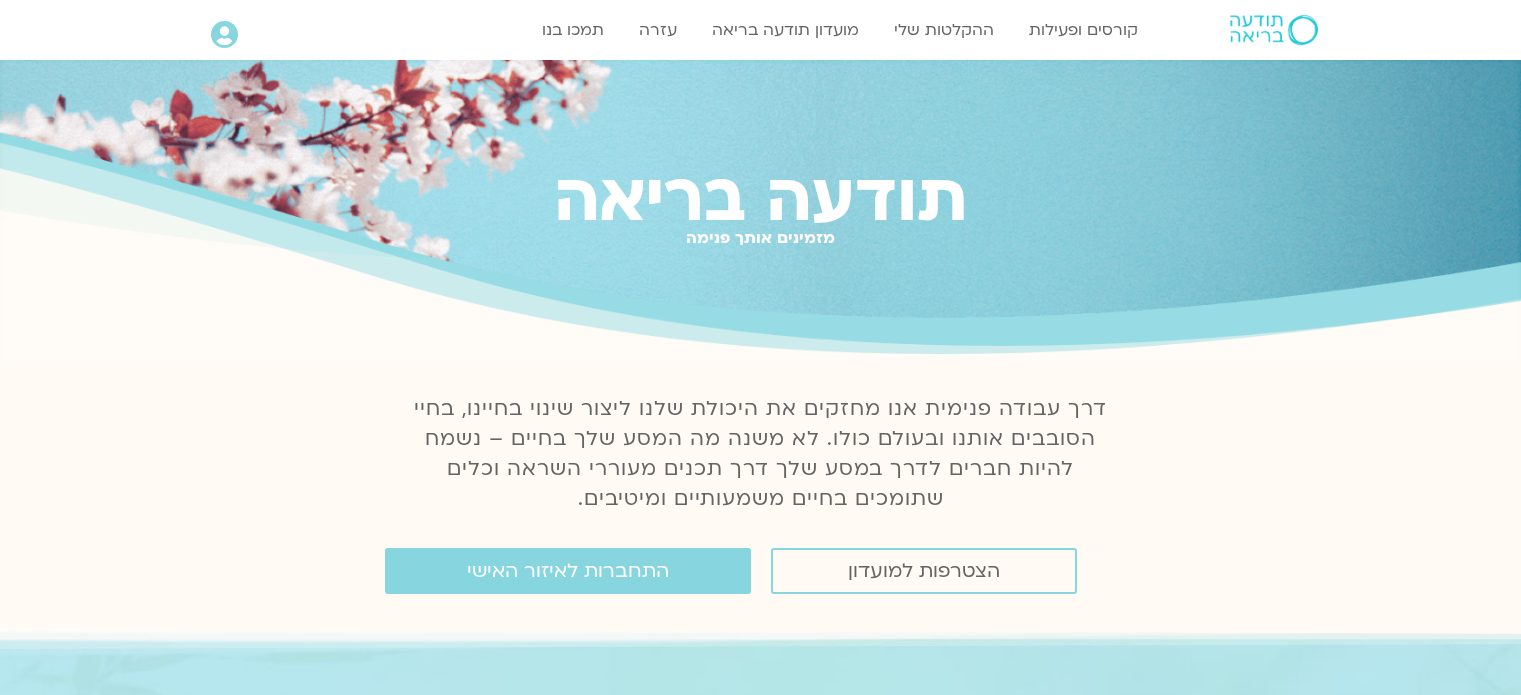 scroll, scrollTop: 0, scrollLeft: 0, axis: both 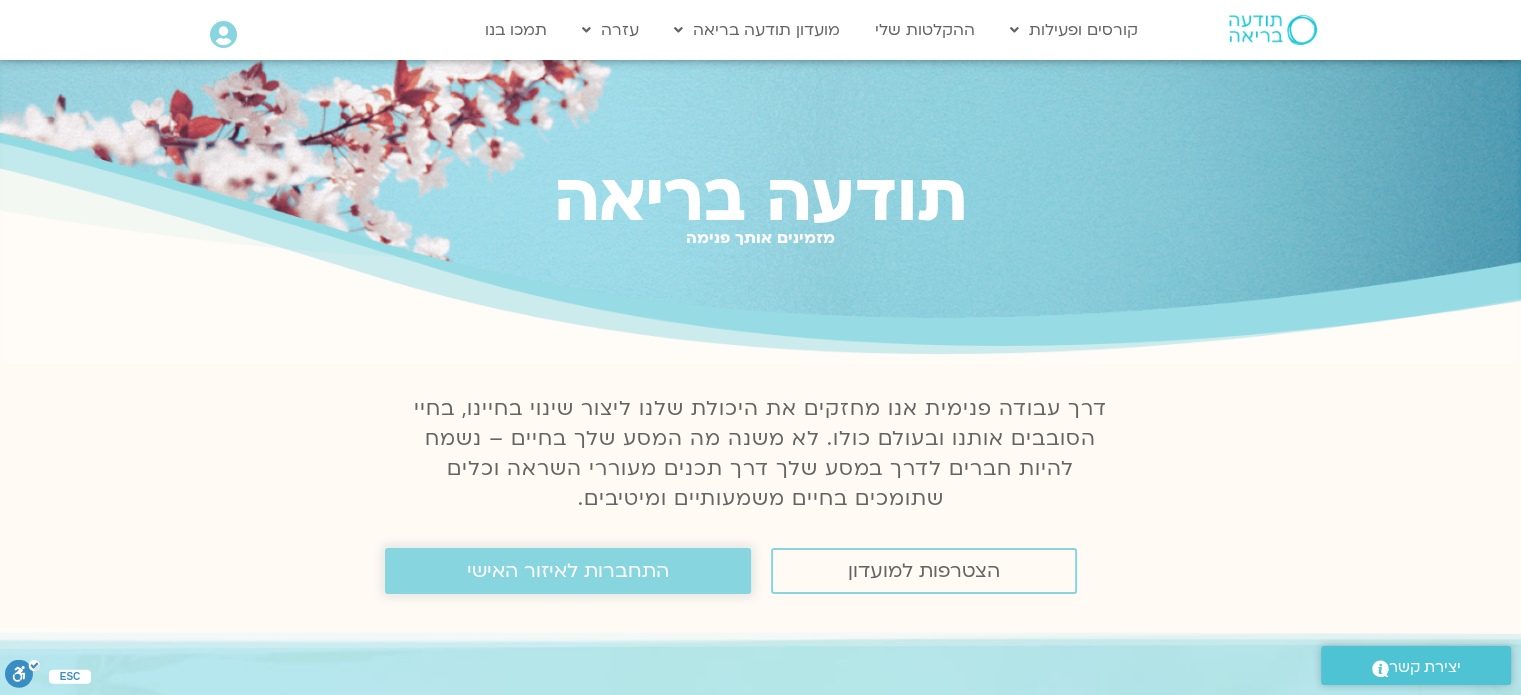 click on "התחברות לאיזור האישי" at bounding box center (568, 571) 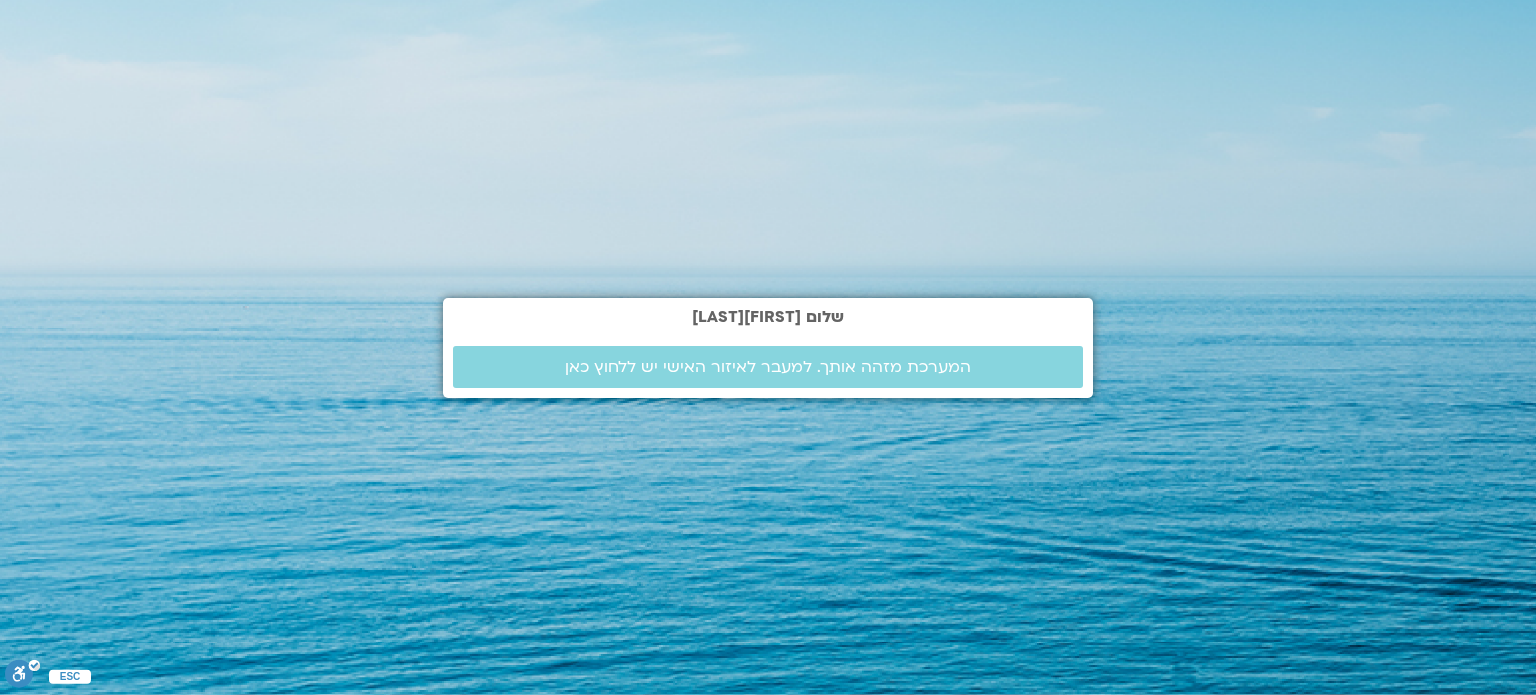 scroll, scrollTop: 0, scrollLeft: 0, axis: both 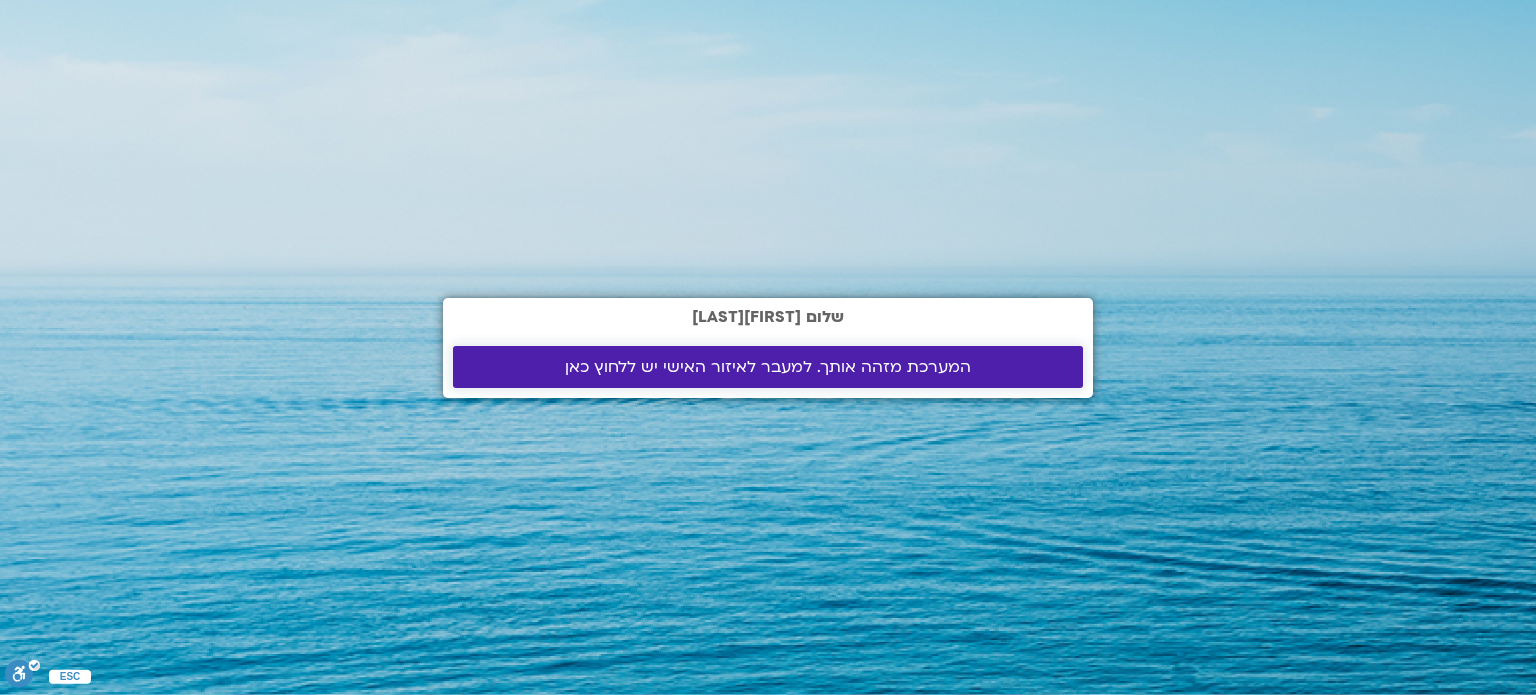 click on "המערכת מזהה אותך. למעבר לאיזור האישי יש ללחוץ כאן" at bounding box center (768, 367) 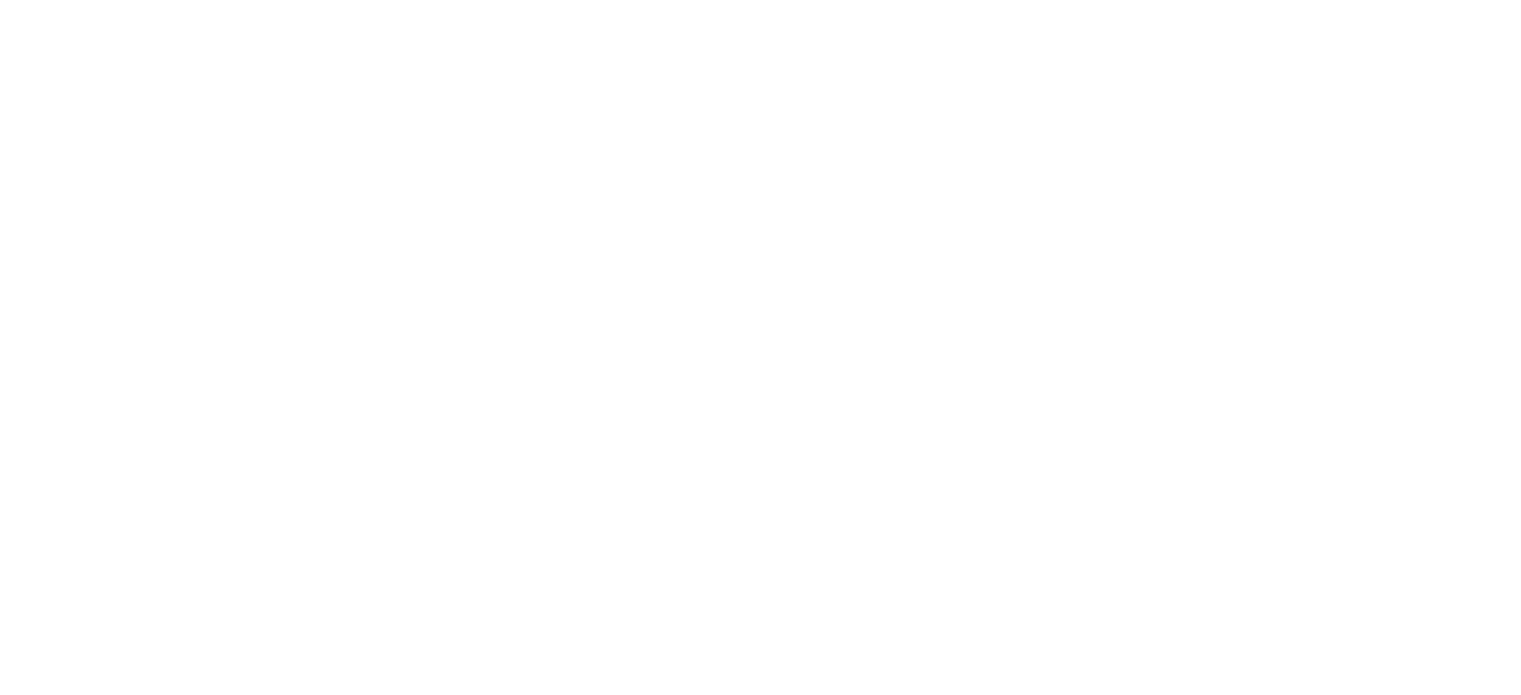 scroll, scrollTop: 0, scrollLeft: 0, axis: both 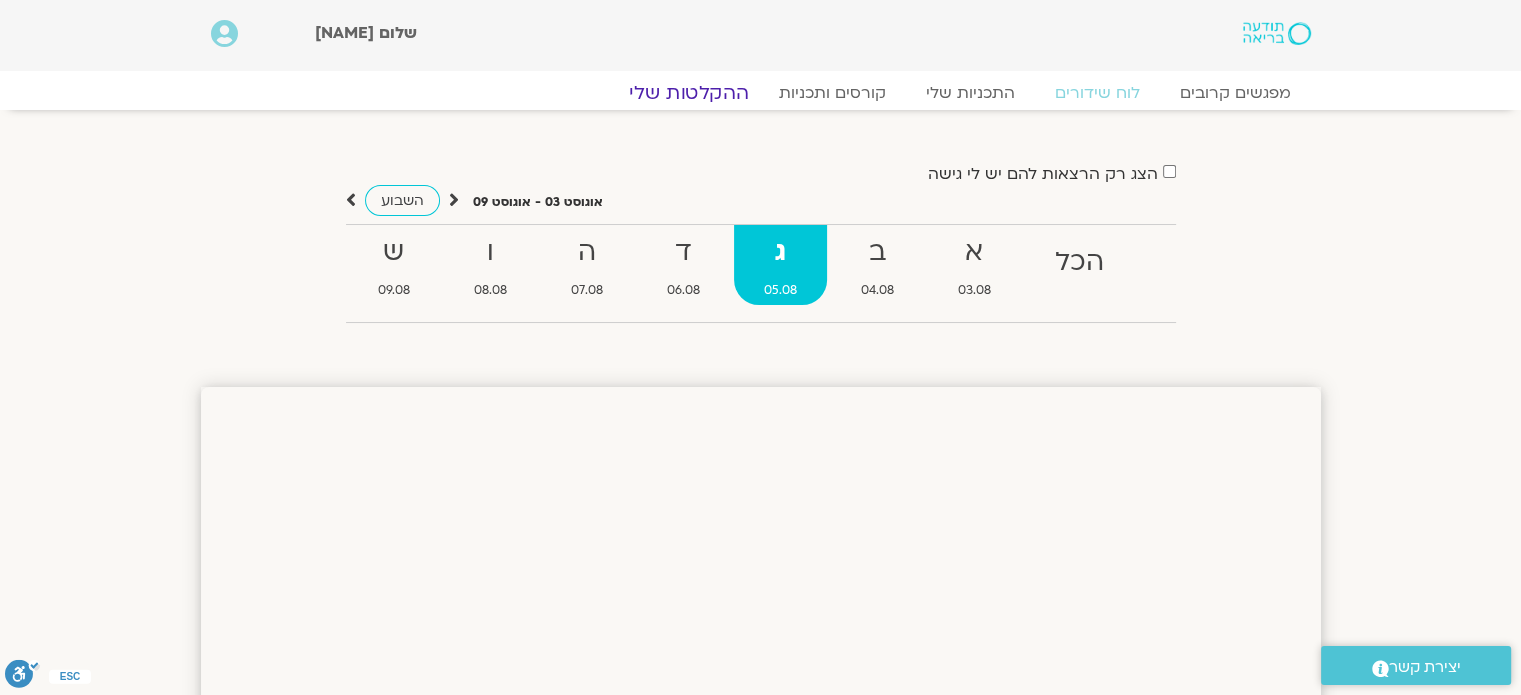 click on "ההקלטות שלי" 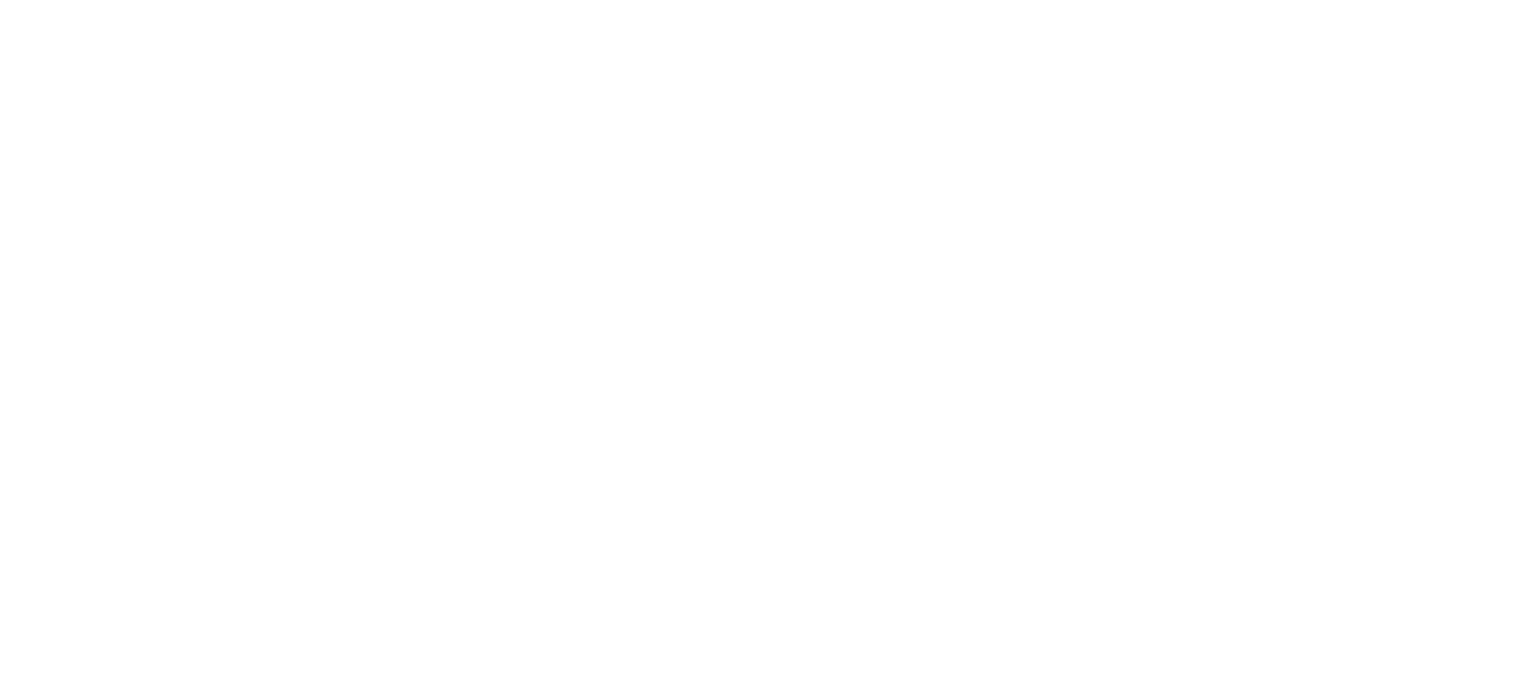 scroll, scrollTop: 0, scrollLeft: 0, axis: both 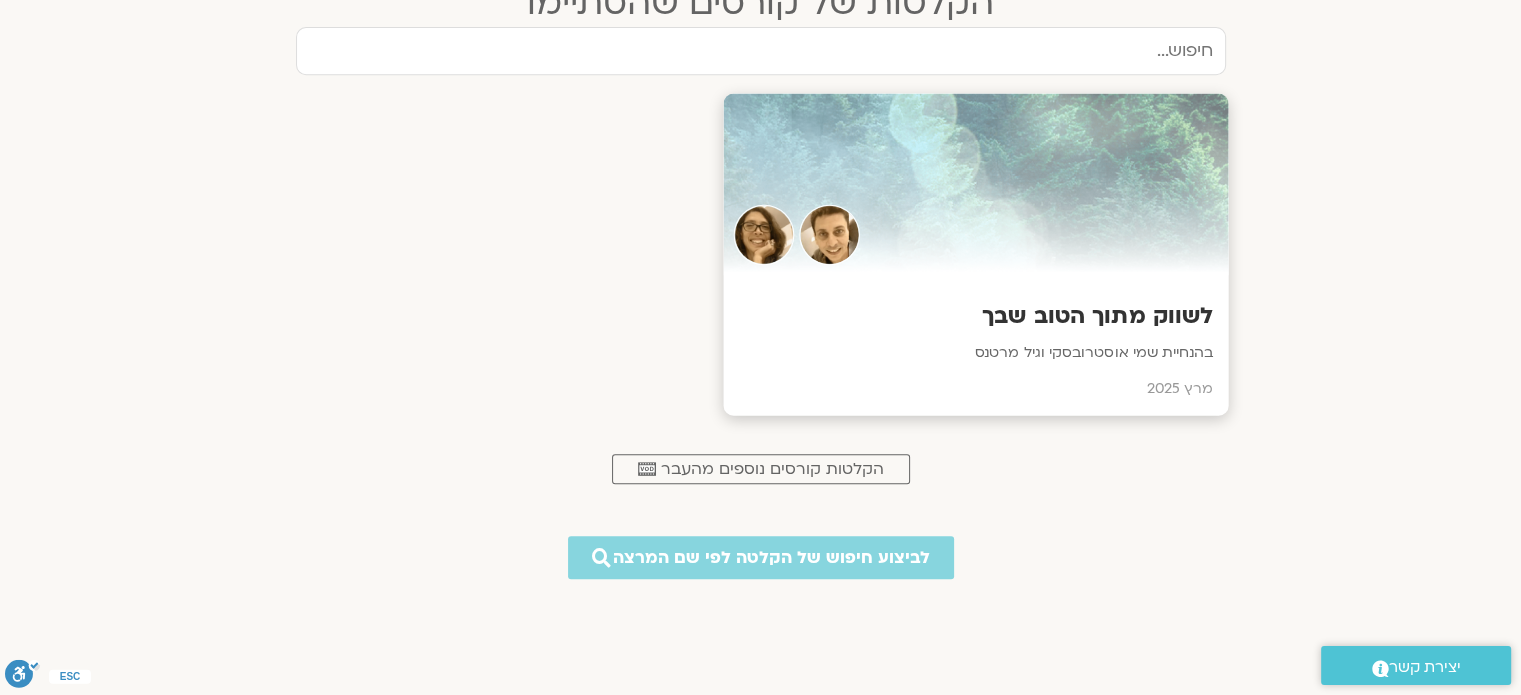 click on "לשווק מתוך הטוב שבך" at bounding box center (975, 316) 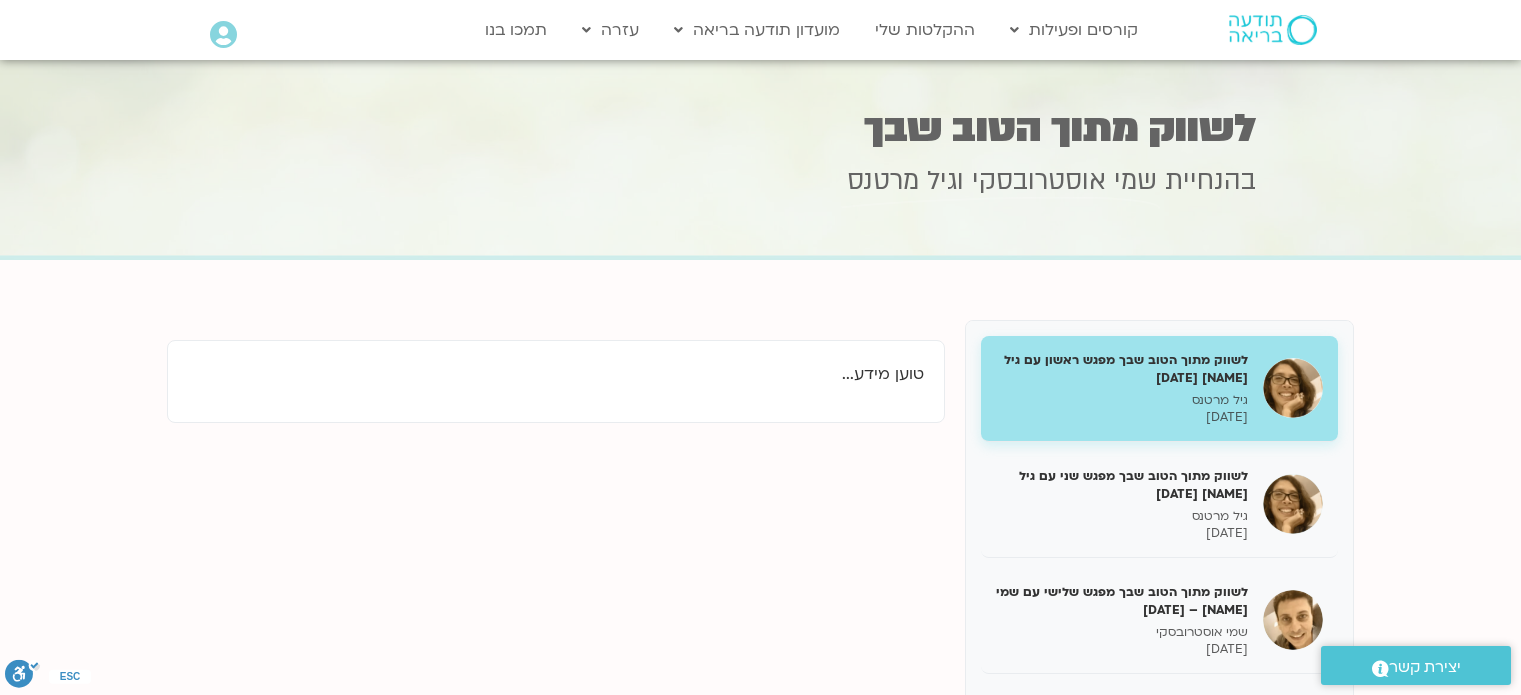 scroll, scrollTop: 0, scrollLeft: 0, axis: both 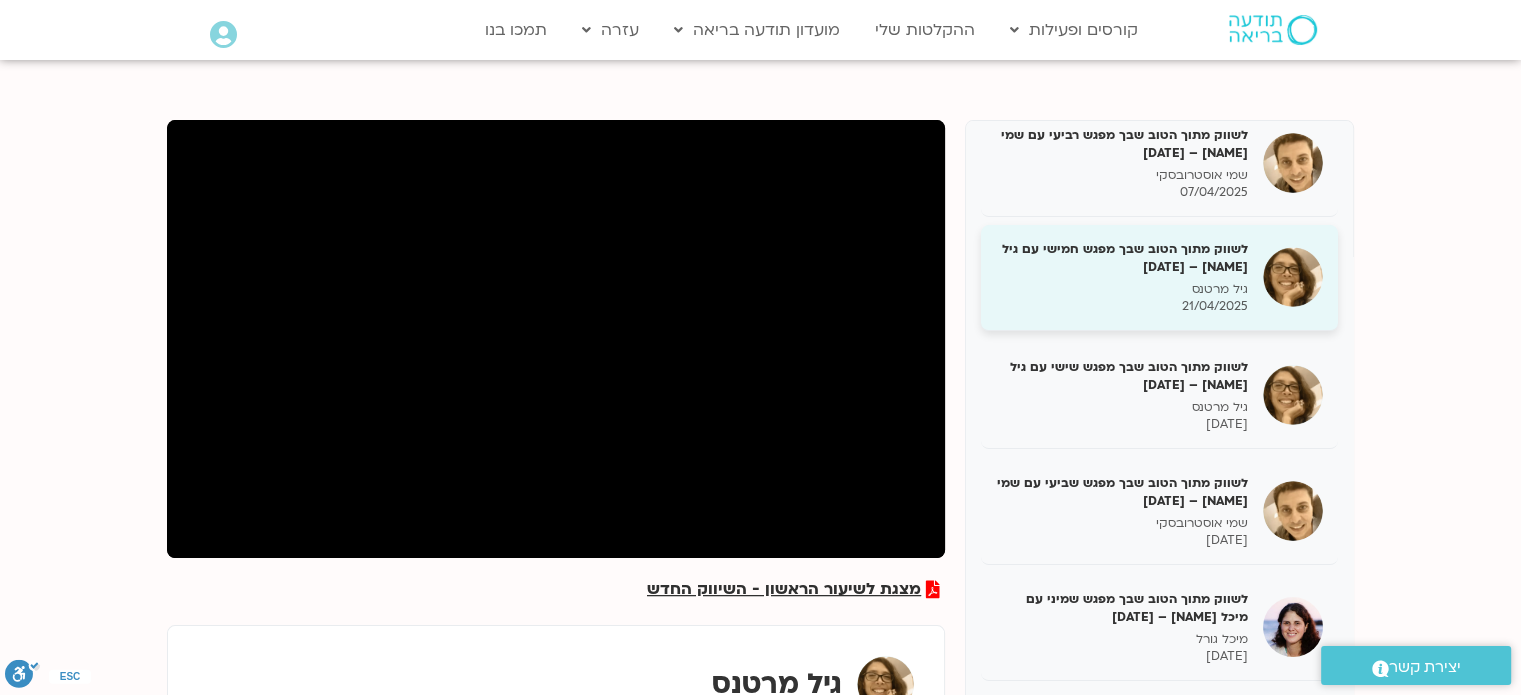 click on "לשווק מתוך הטוב שבך מפגש חמישי עם גיל [NAME] – [DATE]" at bounding box center (1122, 258) 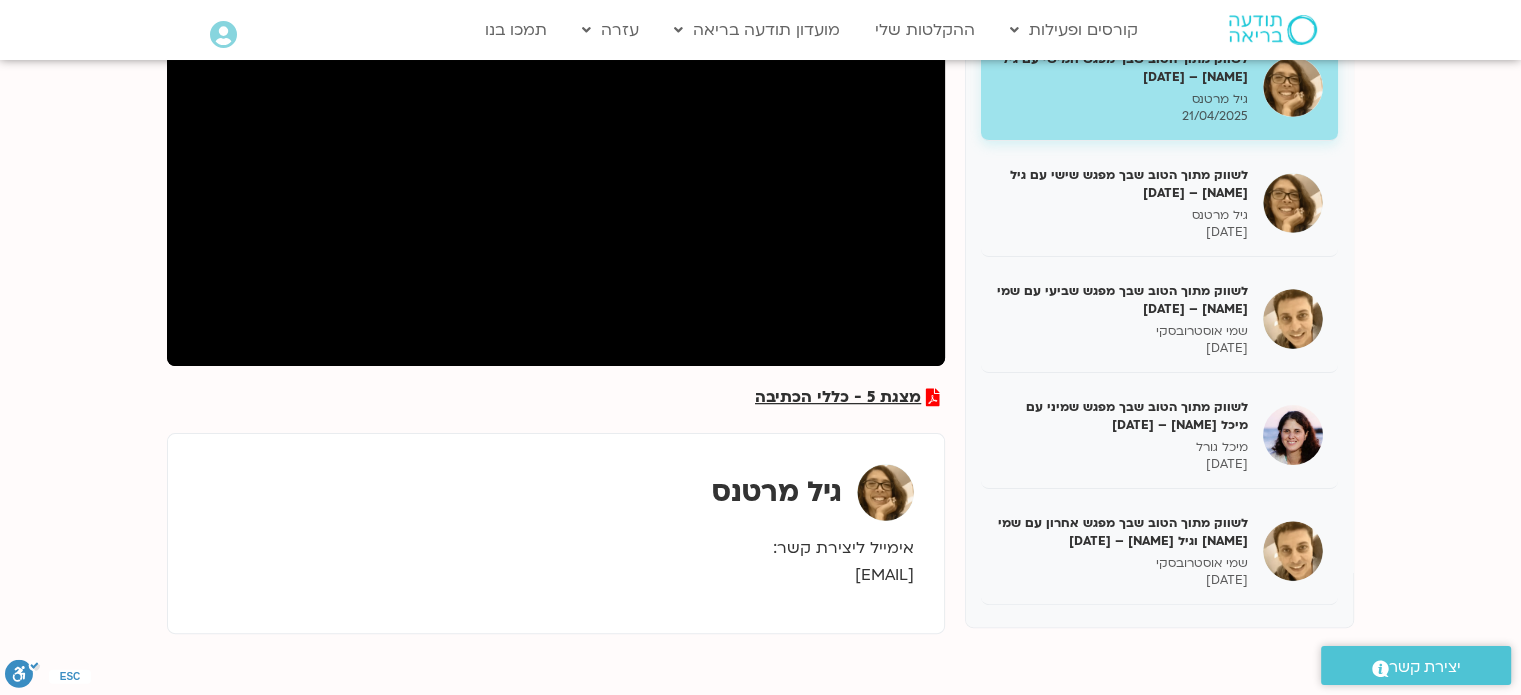 scroll, scrollTop: 400, scrollLeft: 0, axis: vertical 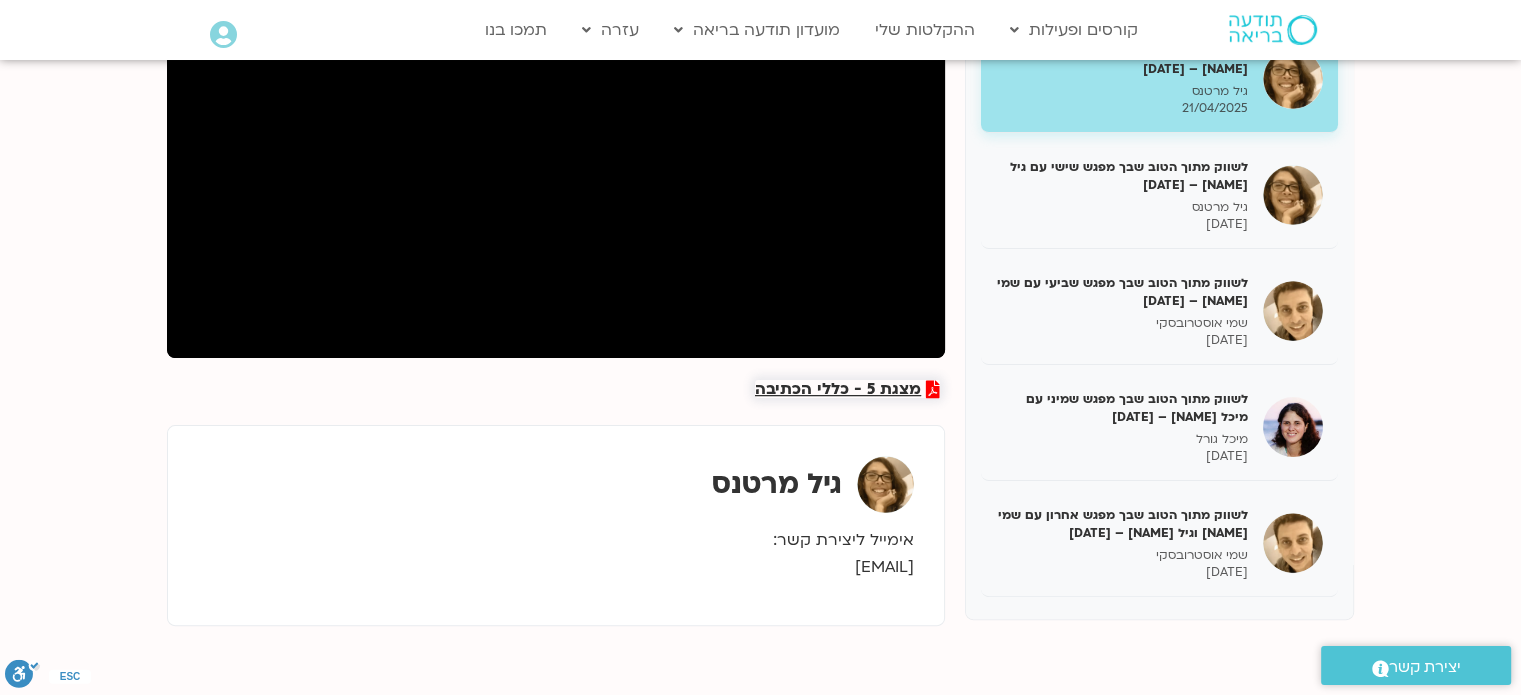 click on "מצגת 5 - כללי הכתיבה" at bounding box center [838, 389] 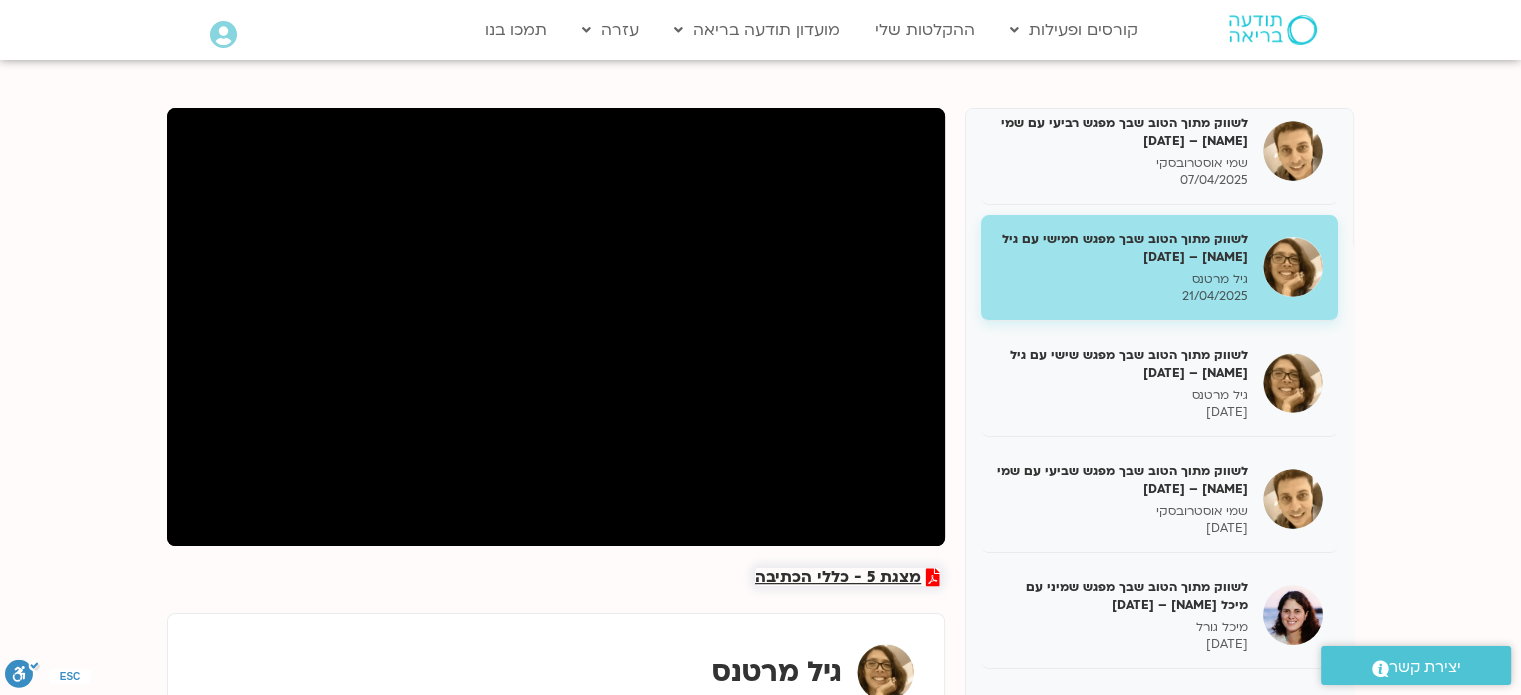scroll, scrollTop: 100, scrollLeft: 0, axis: vertical 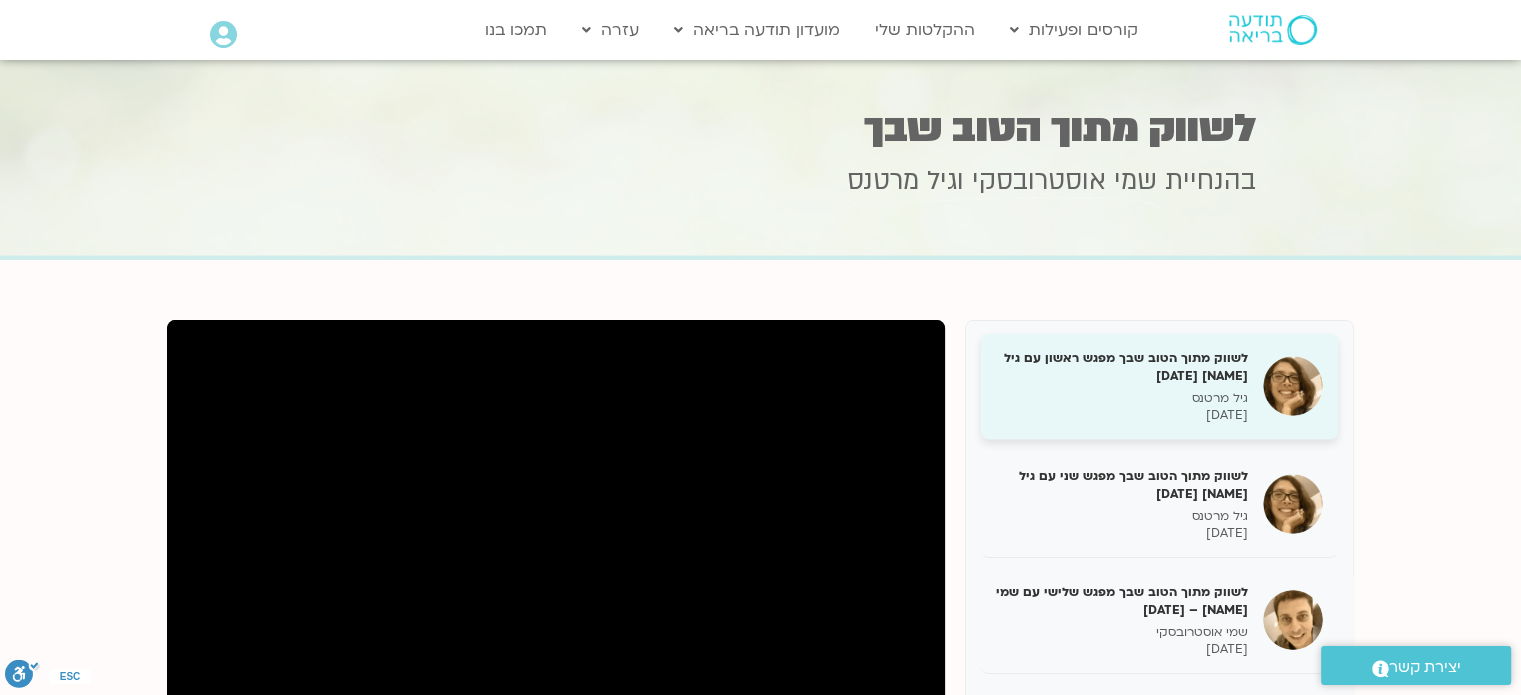 click on "לשווק מתוך הטוב שבך מפגש ראשון עם [NAME] [LAST] [DATE]" at bounding box center (1122, 367) 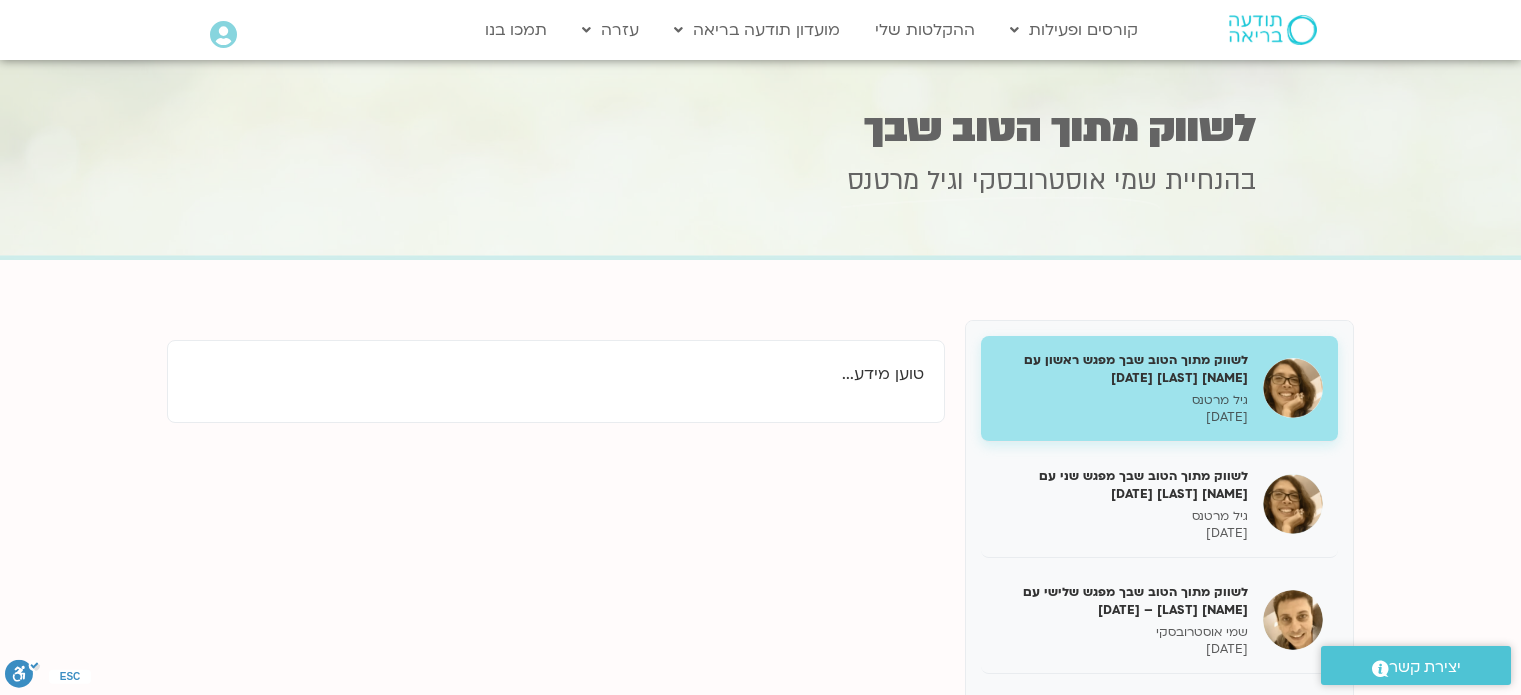 scroll, scrollTop: 0, scrollLeft: 0, axis: both 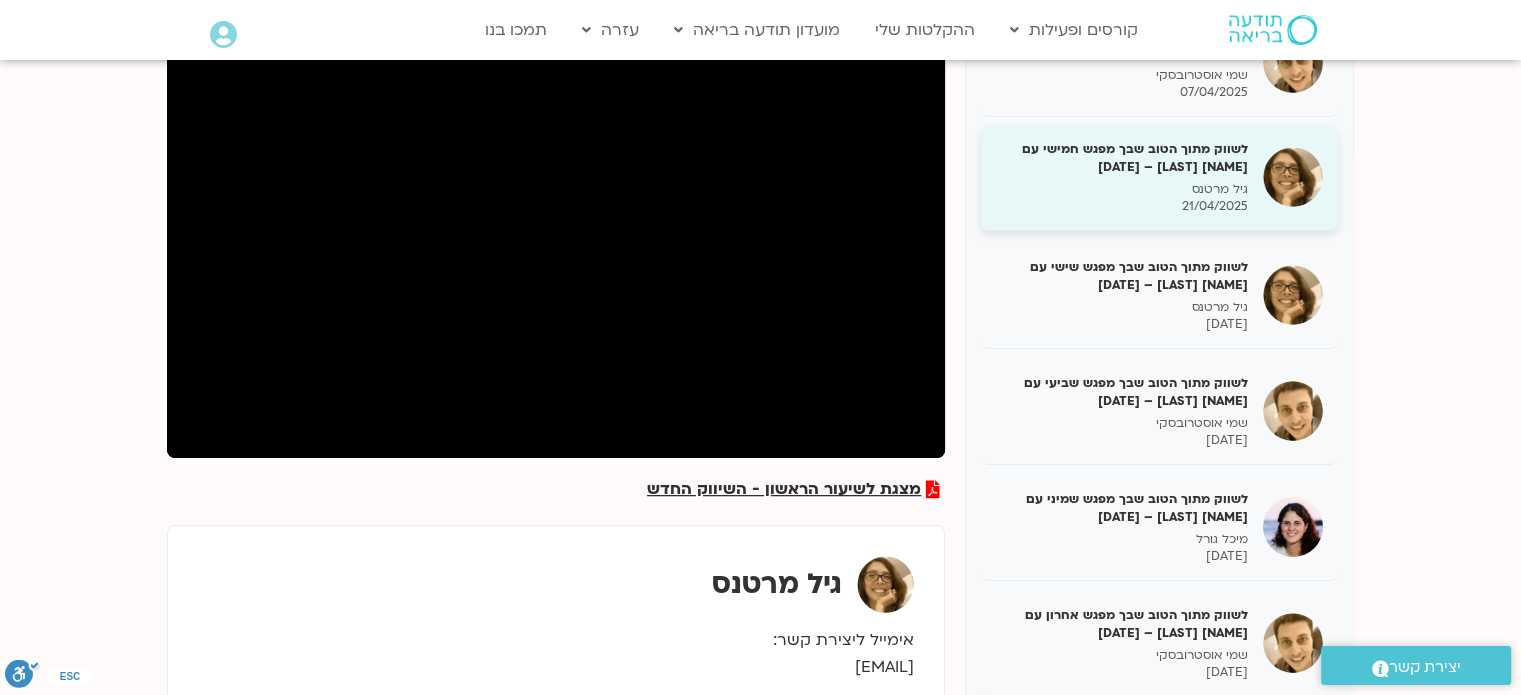 click on "לשווק מתוך הטוב שבך מפגש חמישי עם [NAME] [LAST] – [DATE]" at bounding box center [1122, 158] 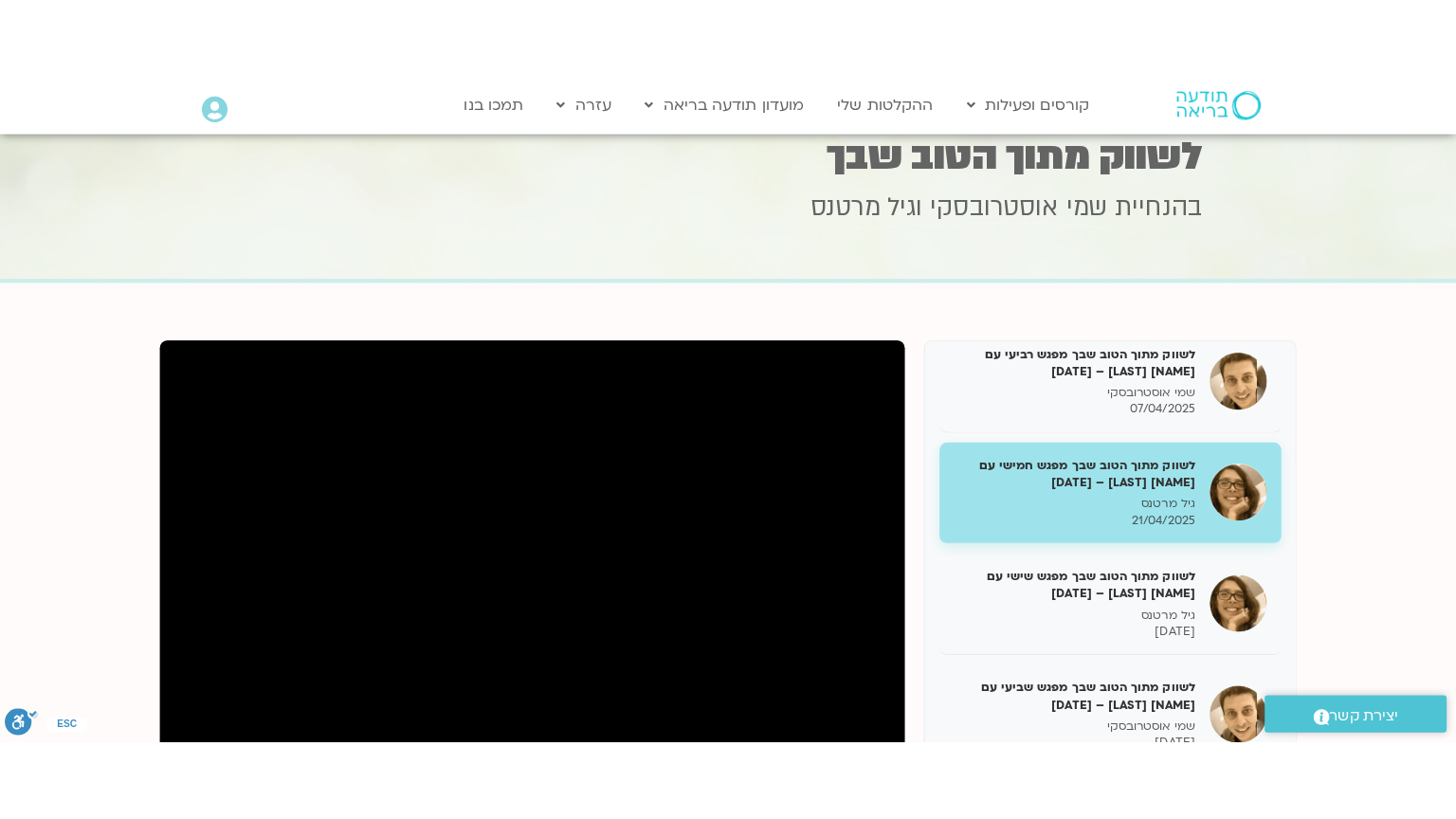 scroll, scrollTop: 284, scrollLeft: 0, axis: vertical 